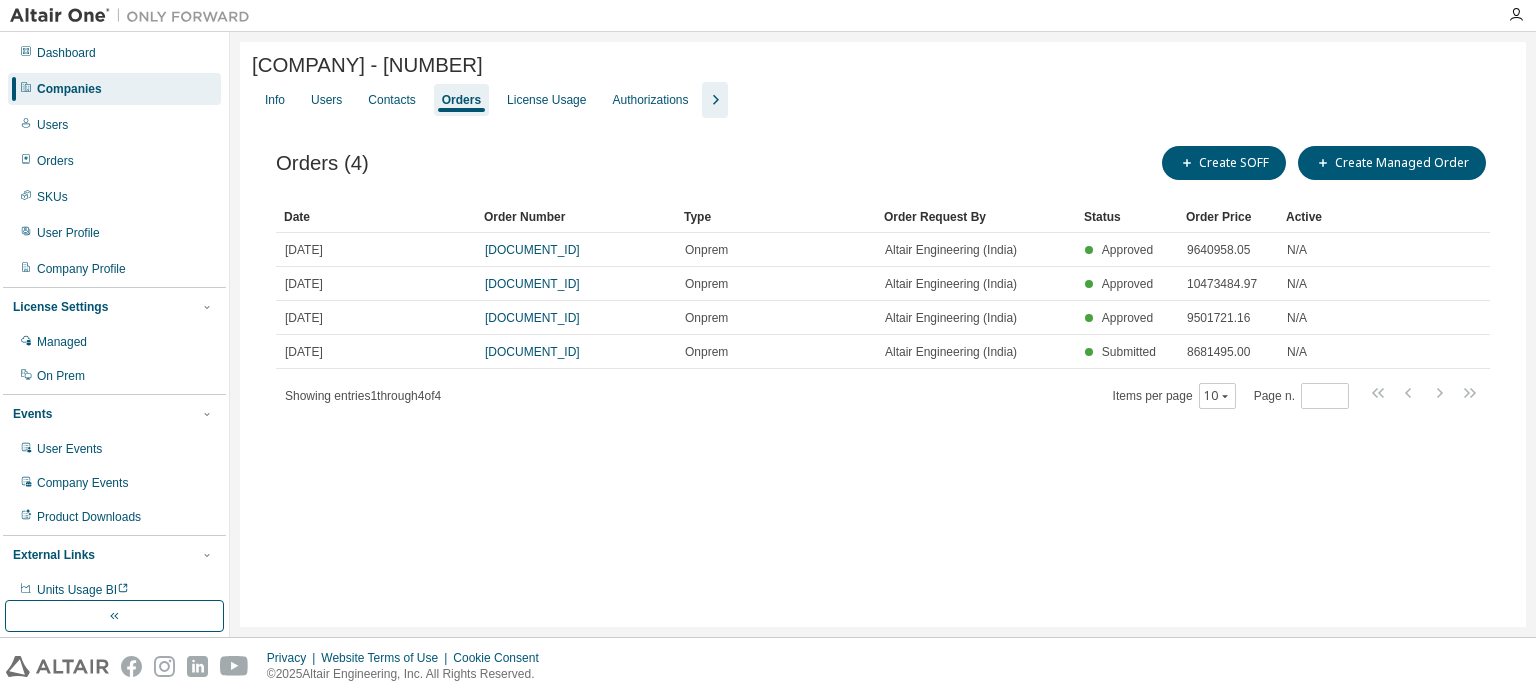 scroll, scrollTop: 0, scrollLeft: 0, axis: both 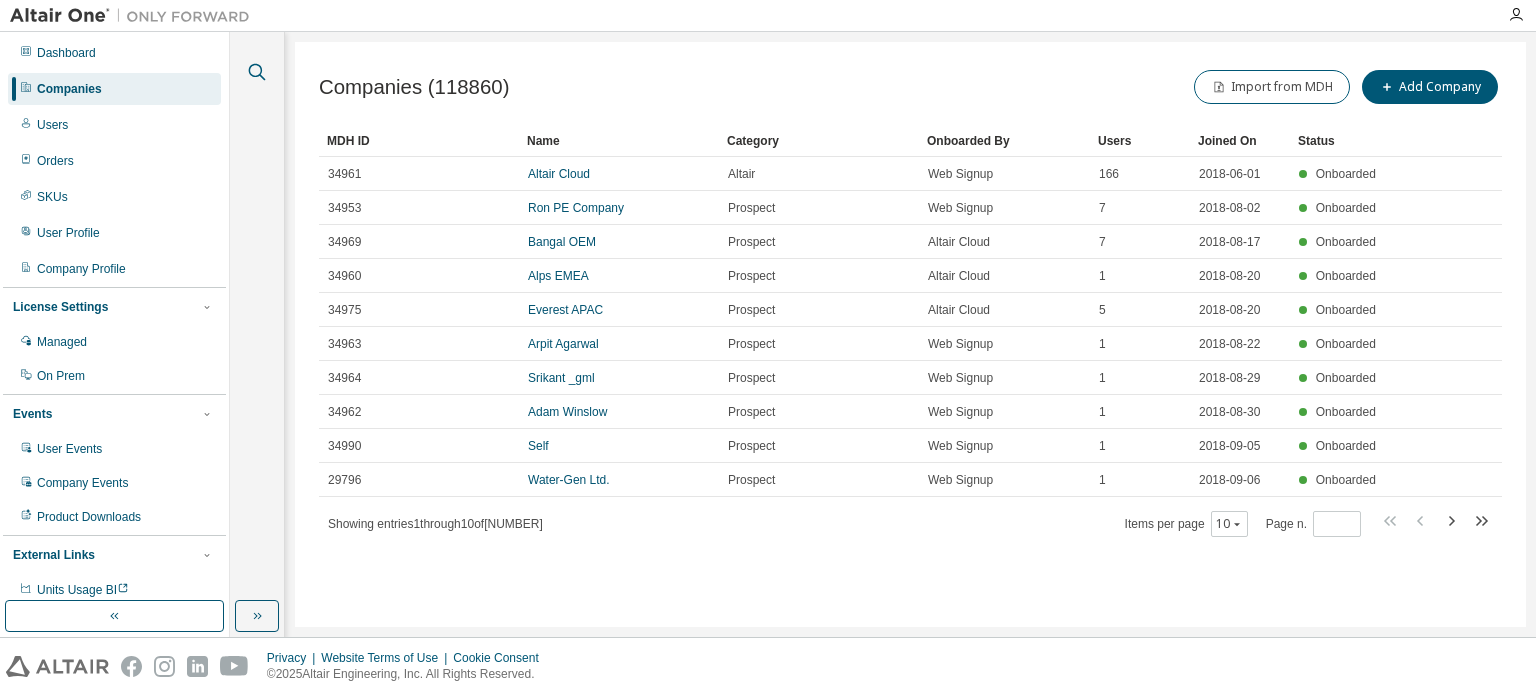 click 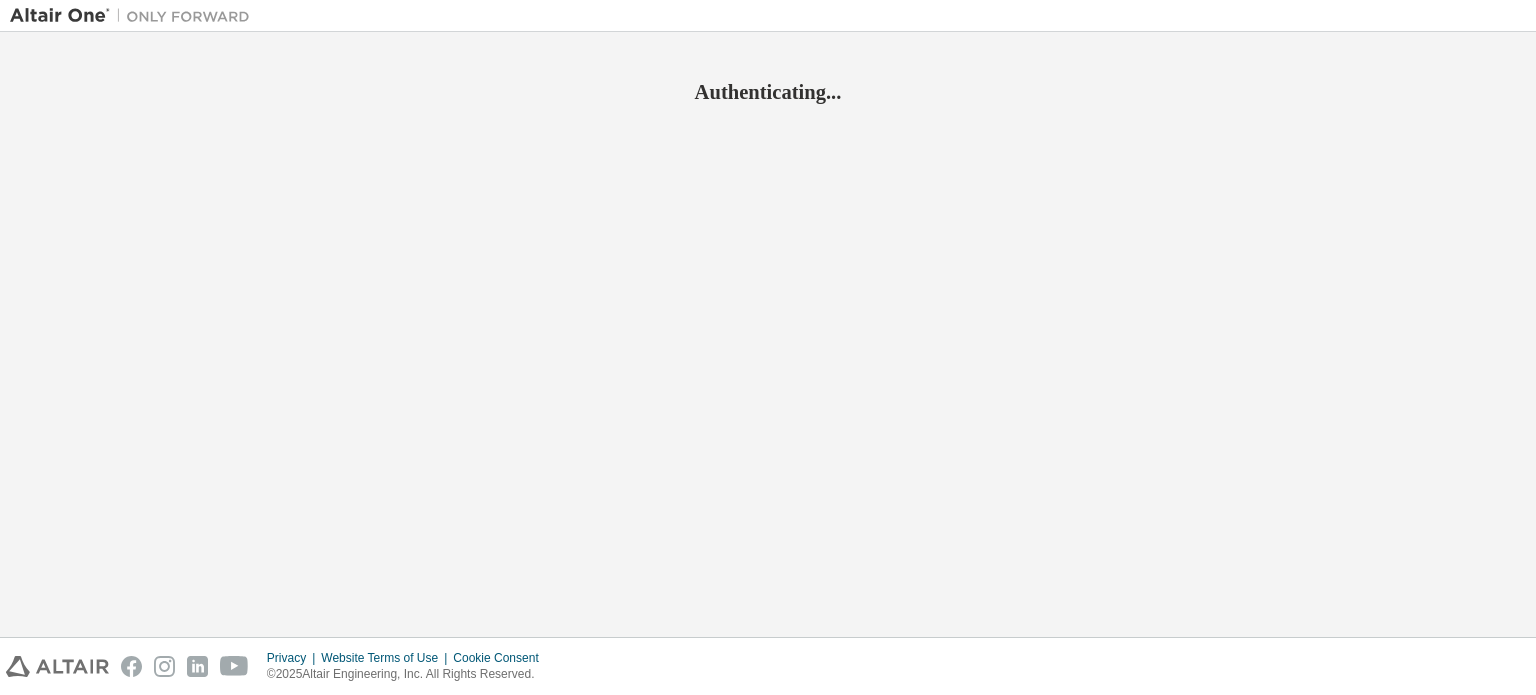 scroll, scrollTop: 0, scrollLeft: 0, axis: both 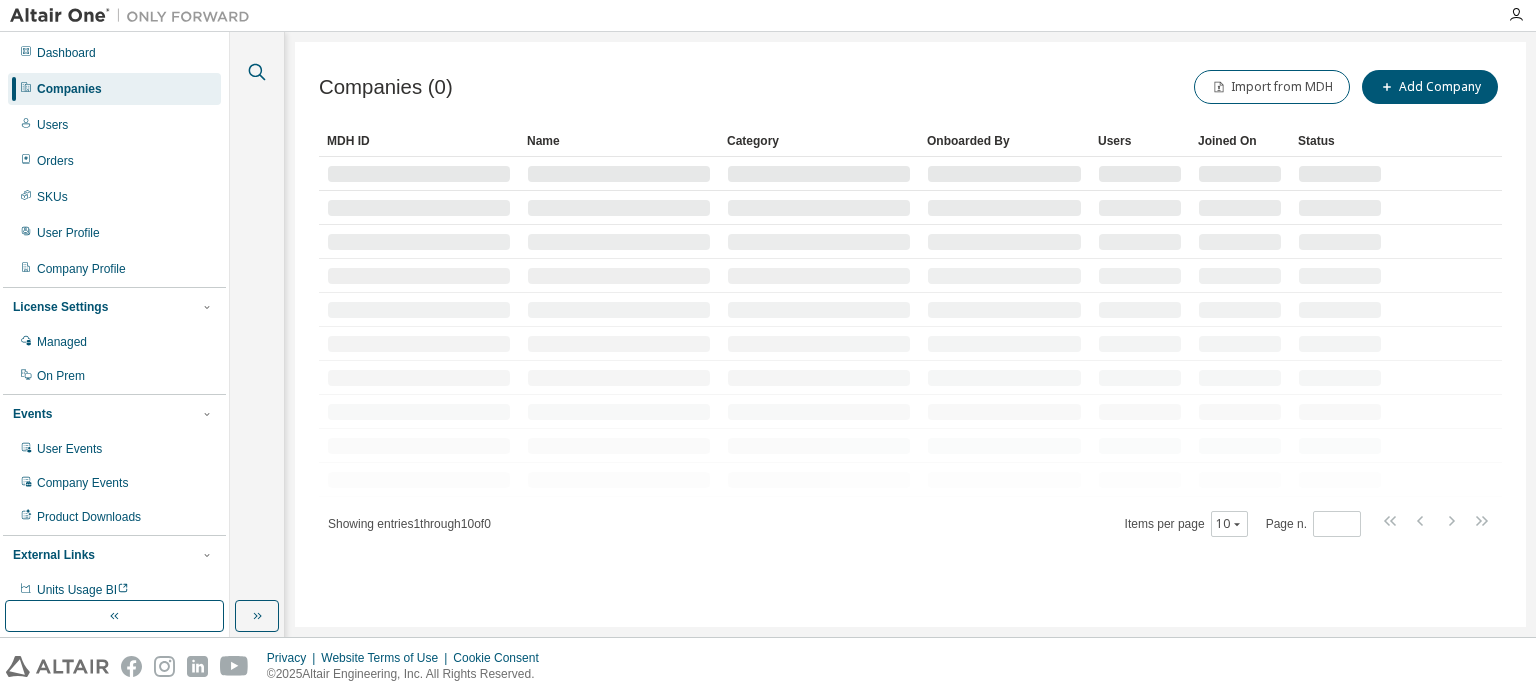 click 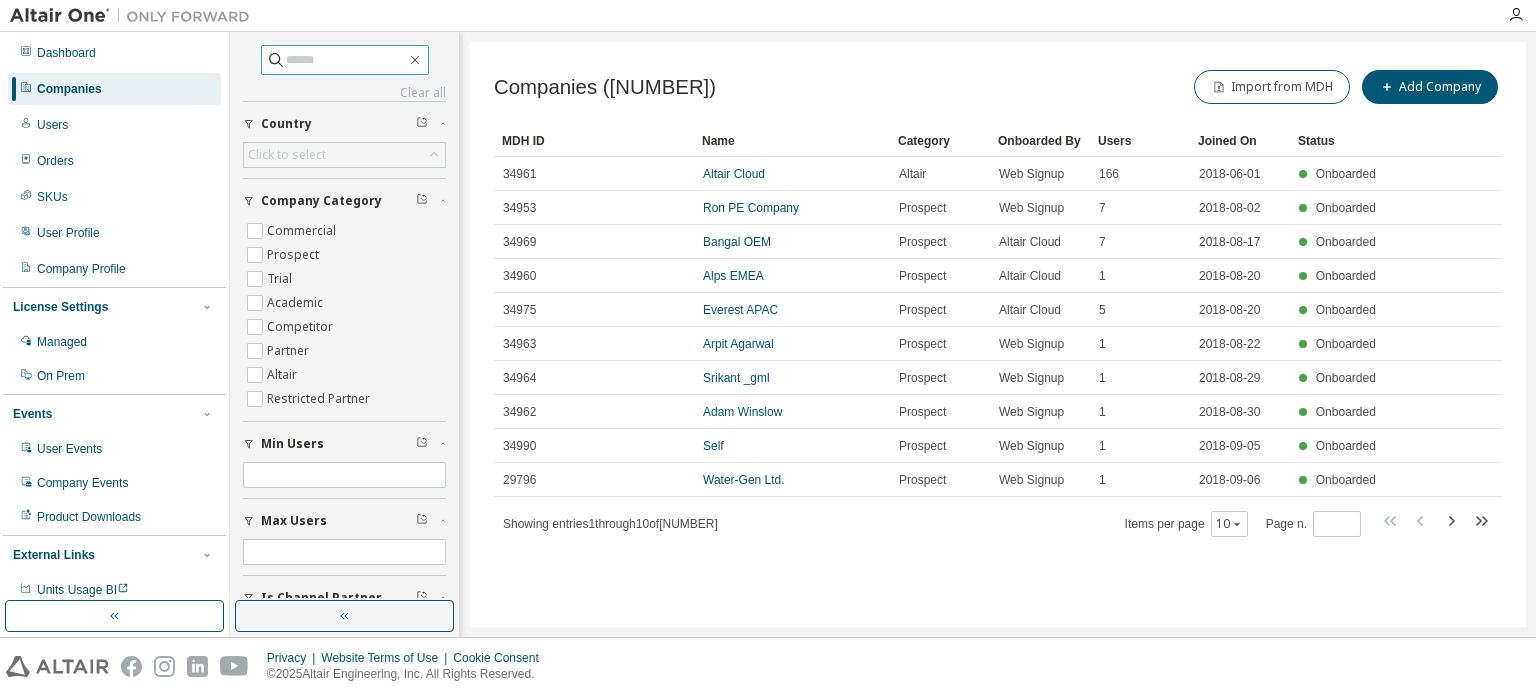 click at bounding box center [346, 60] 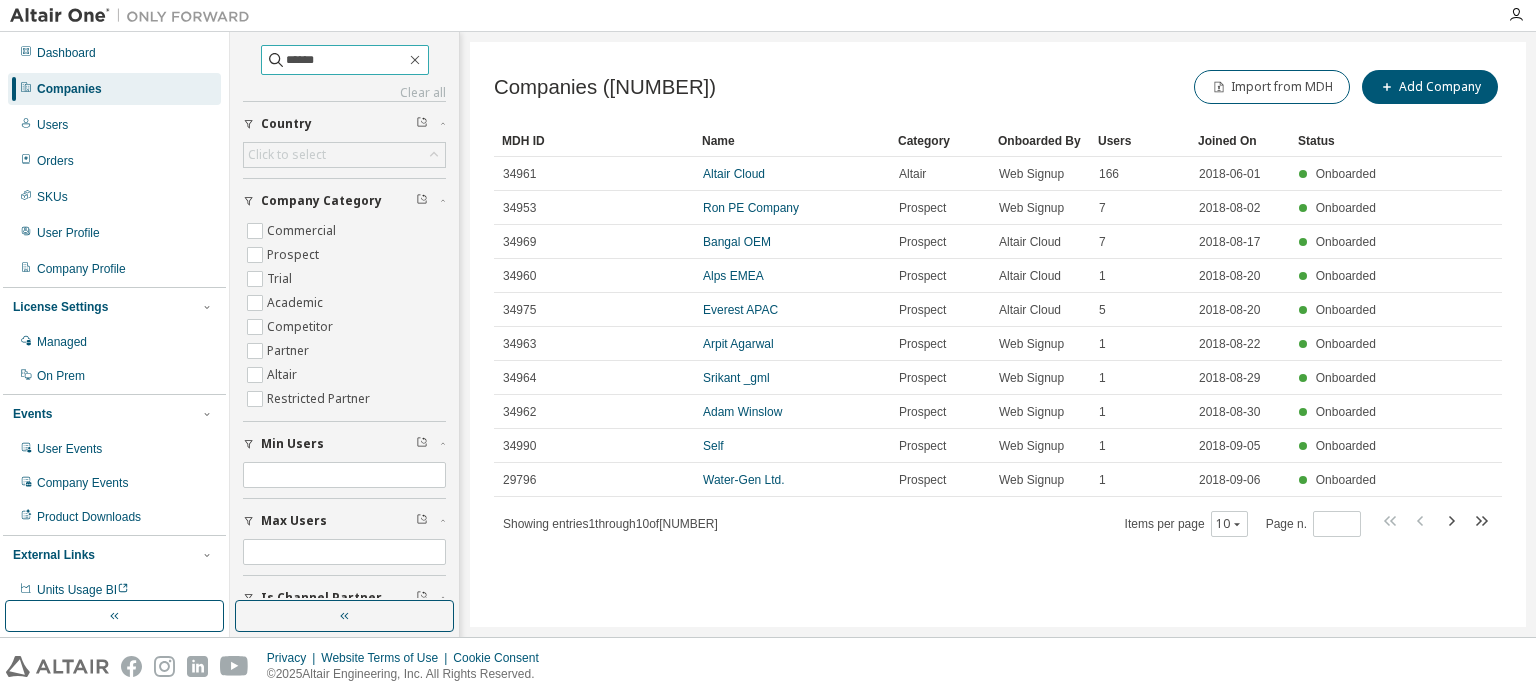 type on "******" 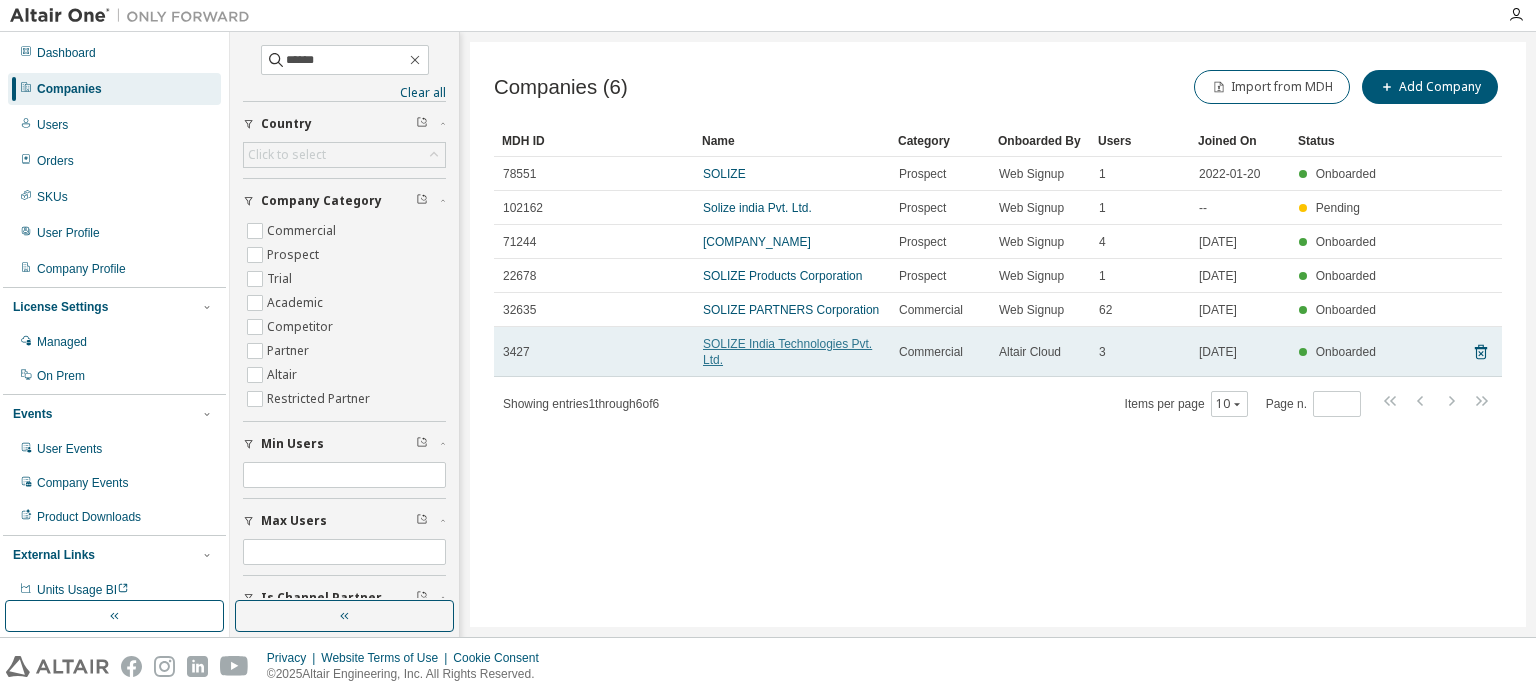 click on "SOLIZE India Technologies Pvt. Ltd." at bounding box center [787, 352] 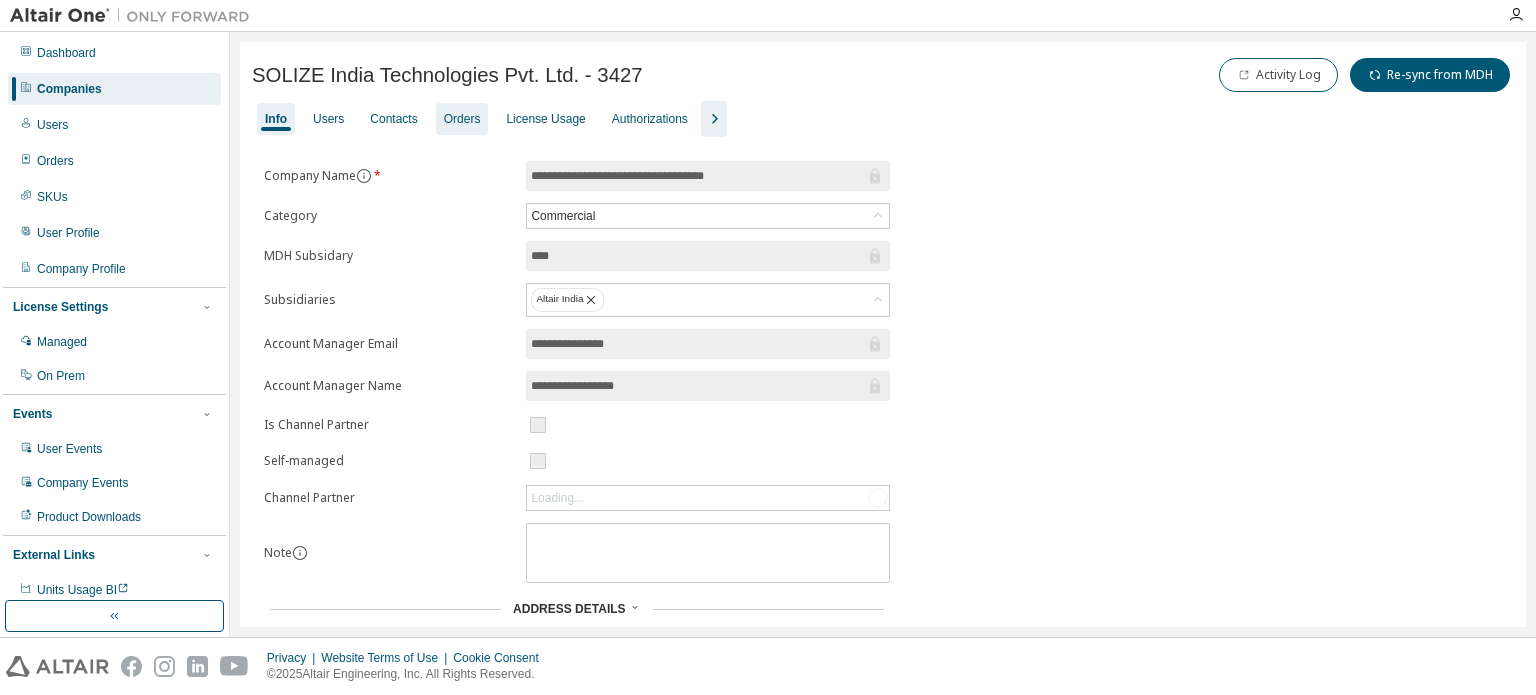 click on "Orders" at bounding box center (462, 119) 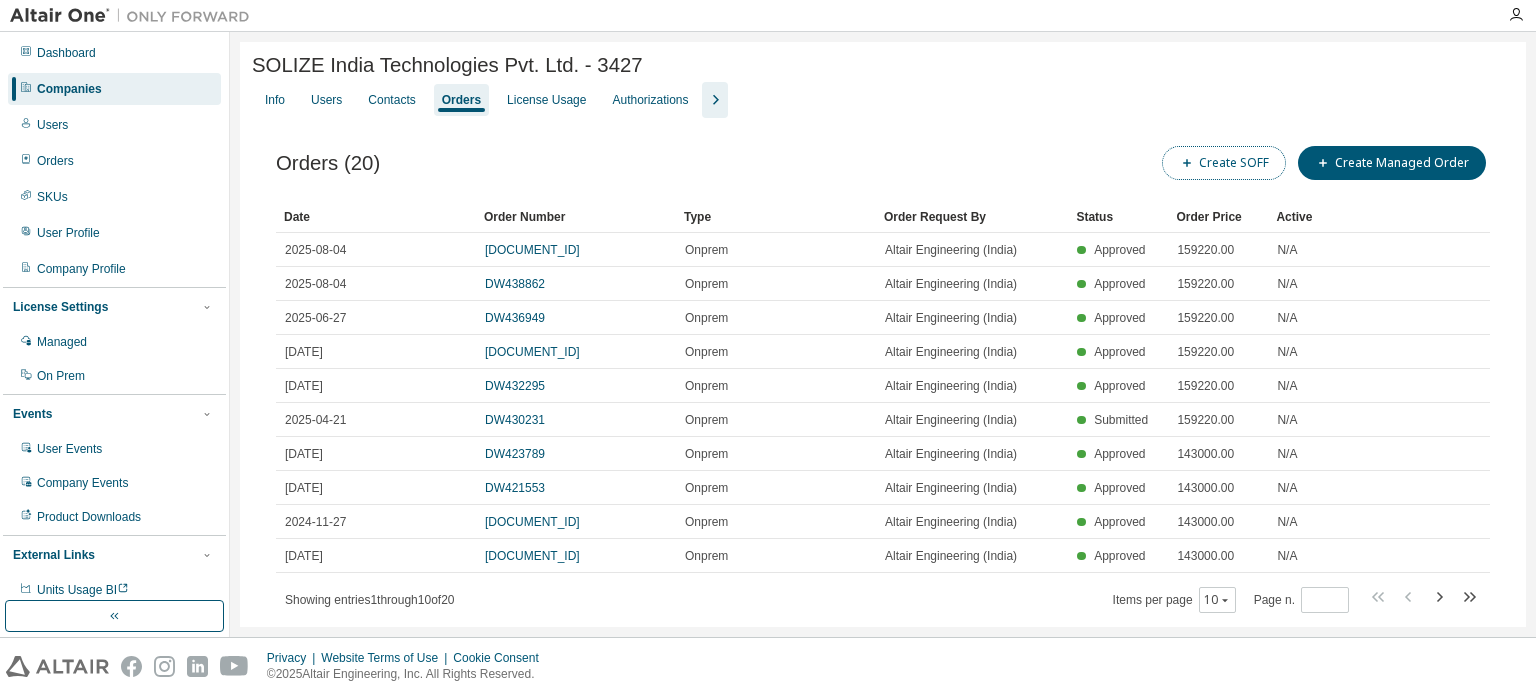 click on "Create SOFF" at bounding box center (1224, 163) 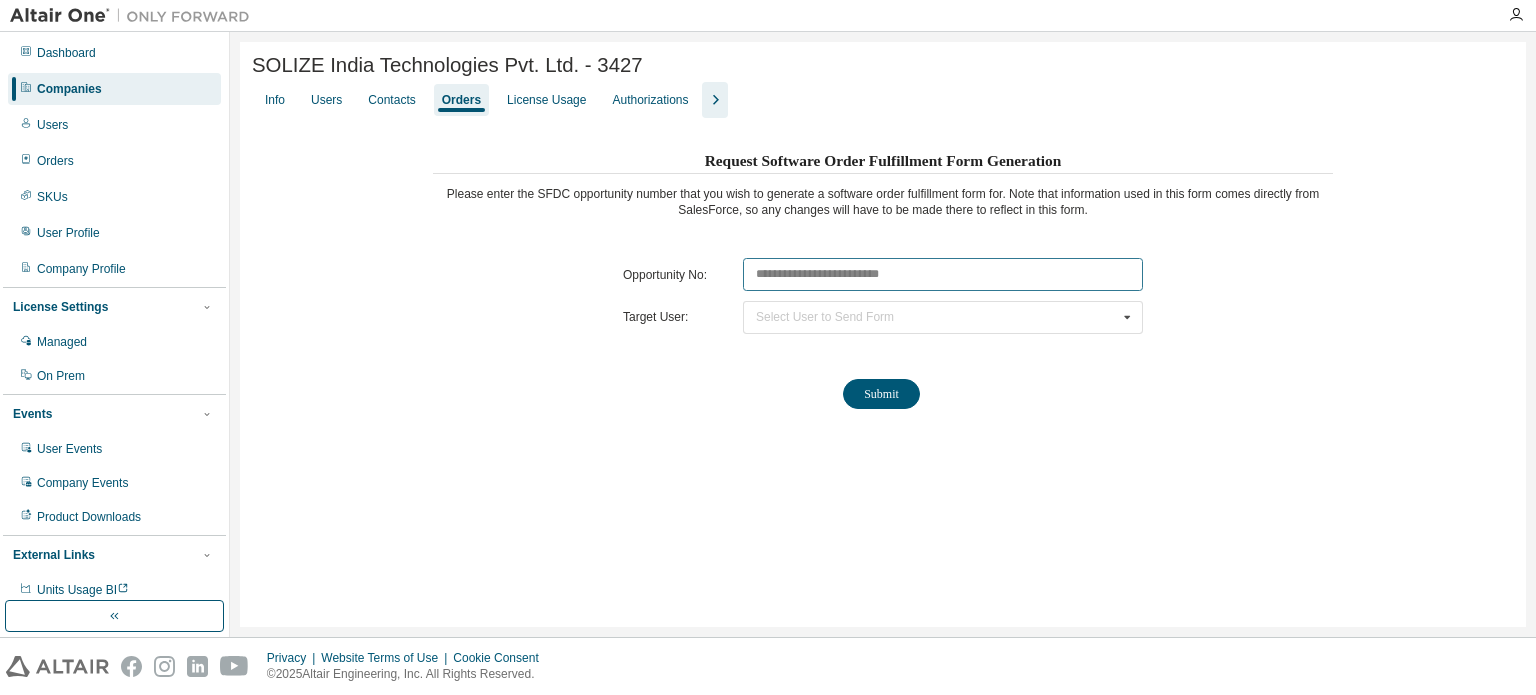 click at bounding box center (943, 274) 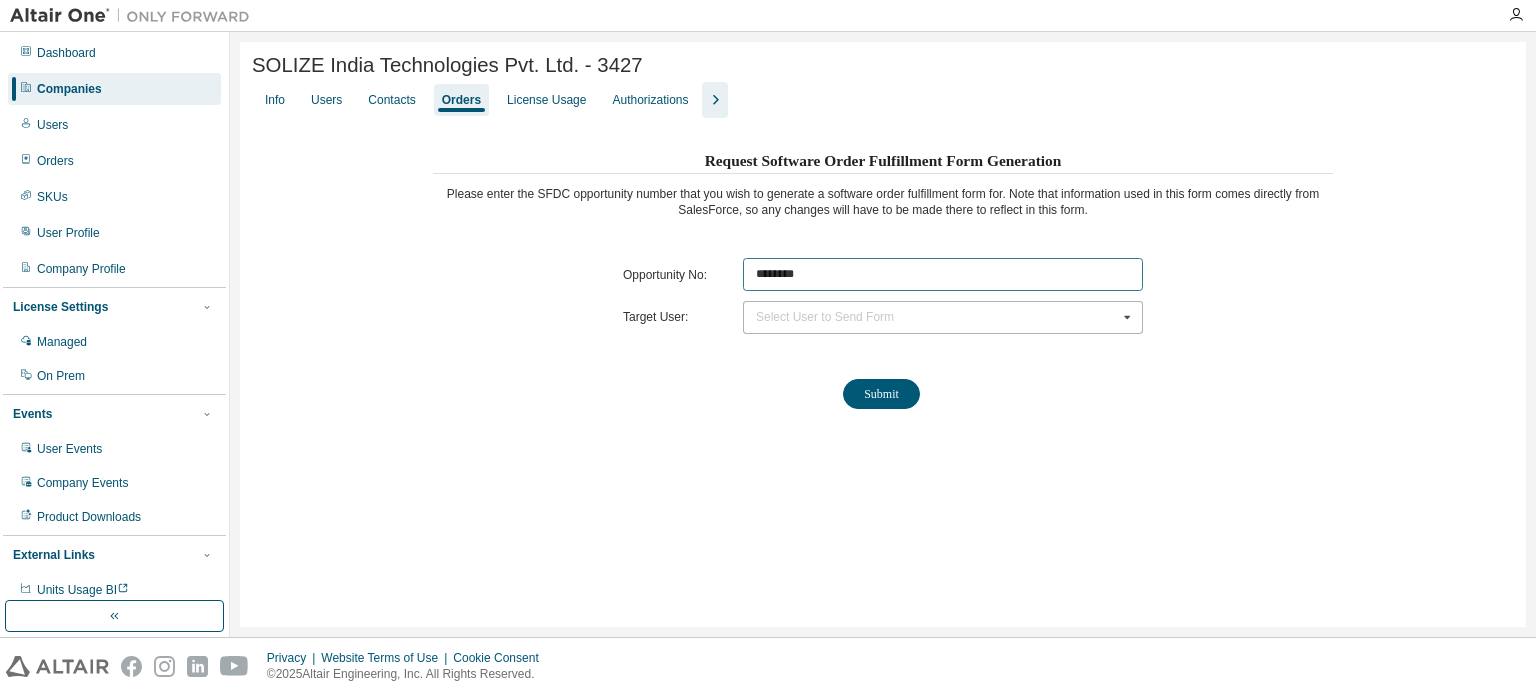 type on "********" 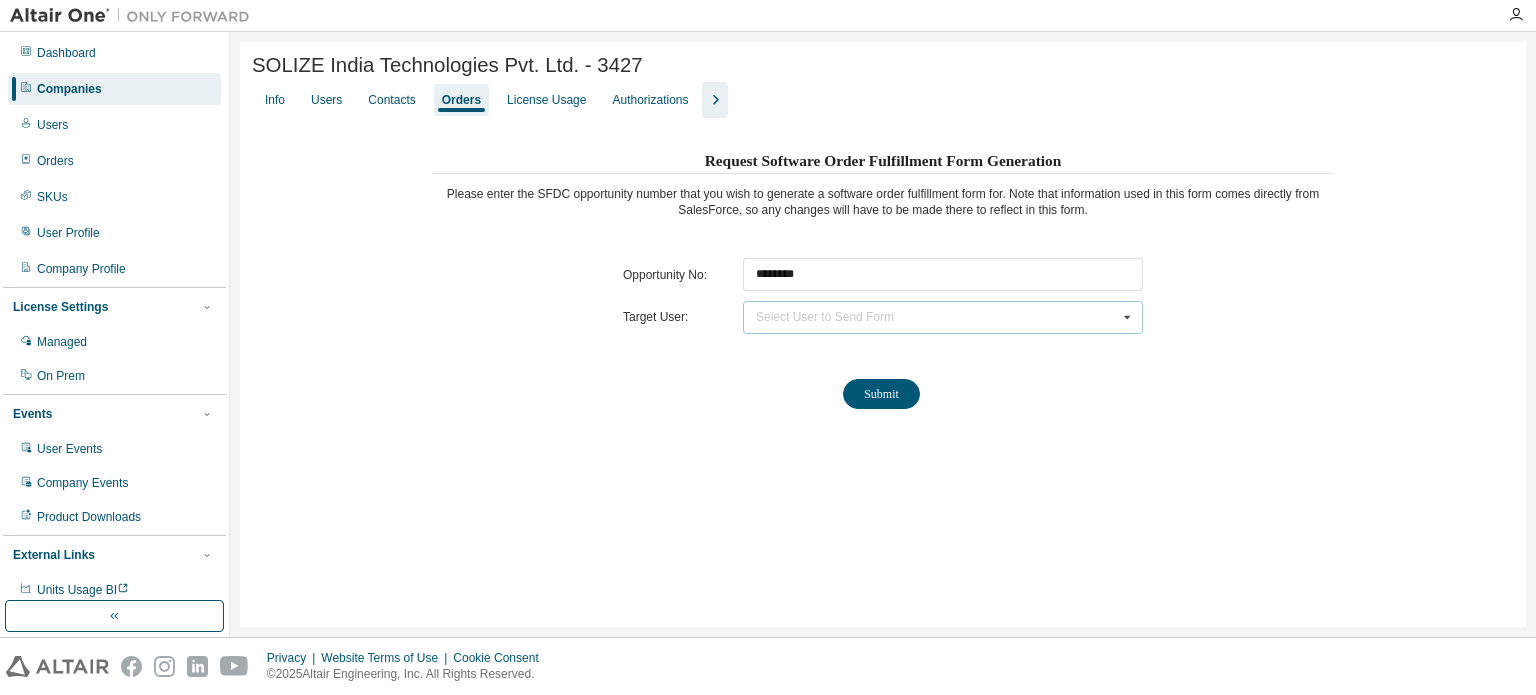 click on "Select User to Send Form Asif RH (asif.rh@solize.com) S Balaji (s.balaji@solize.com)" at bounding box center (943, 317) 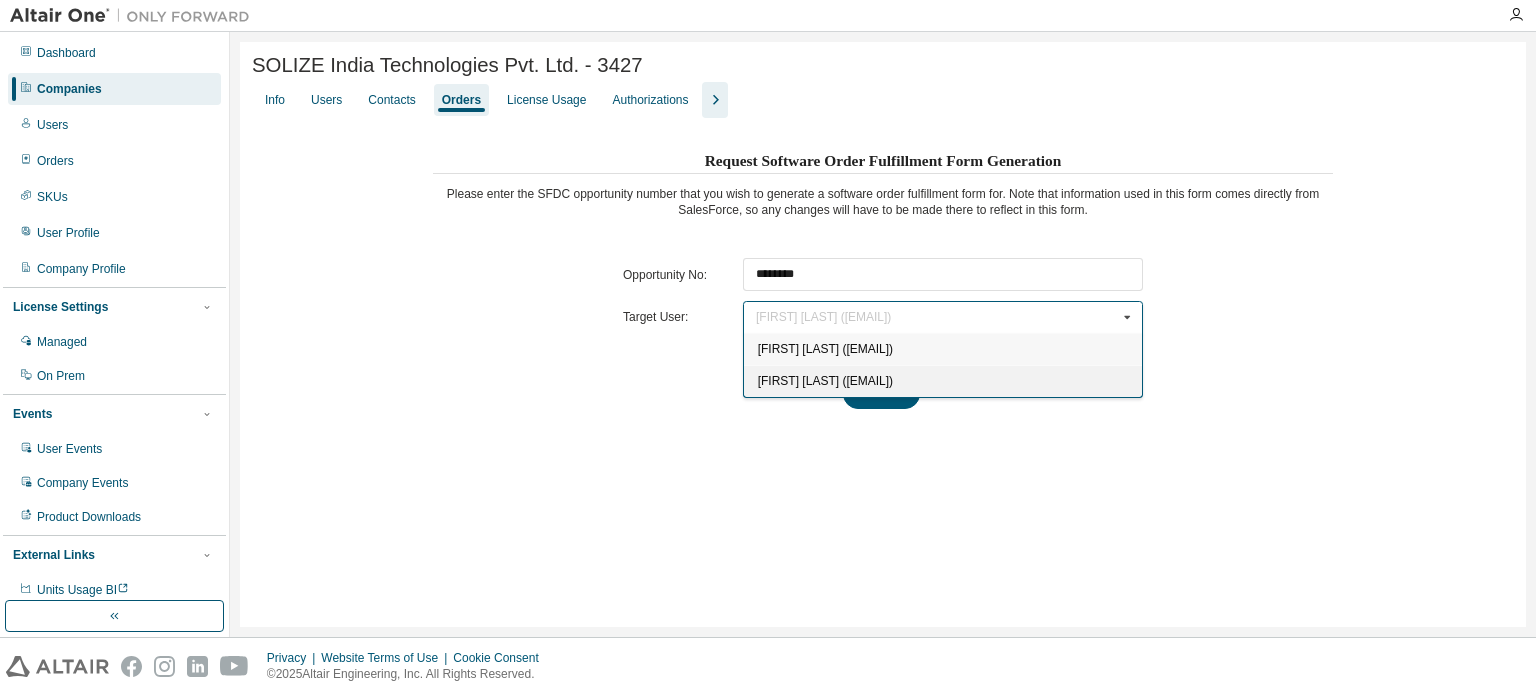 click on "S Balaji (s.balaji@solize.com)" at bounding box center (825, 381) 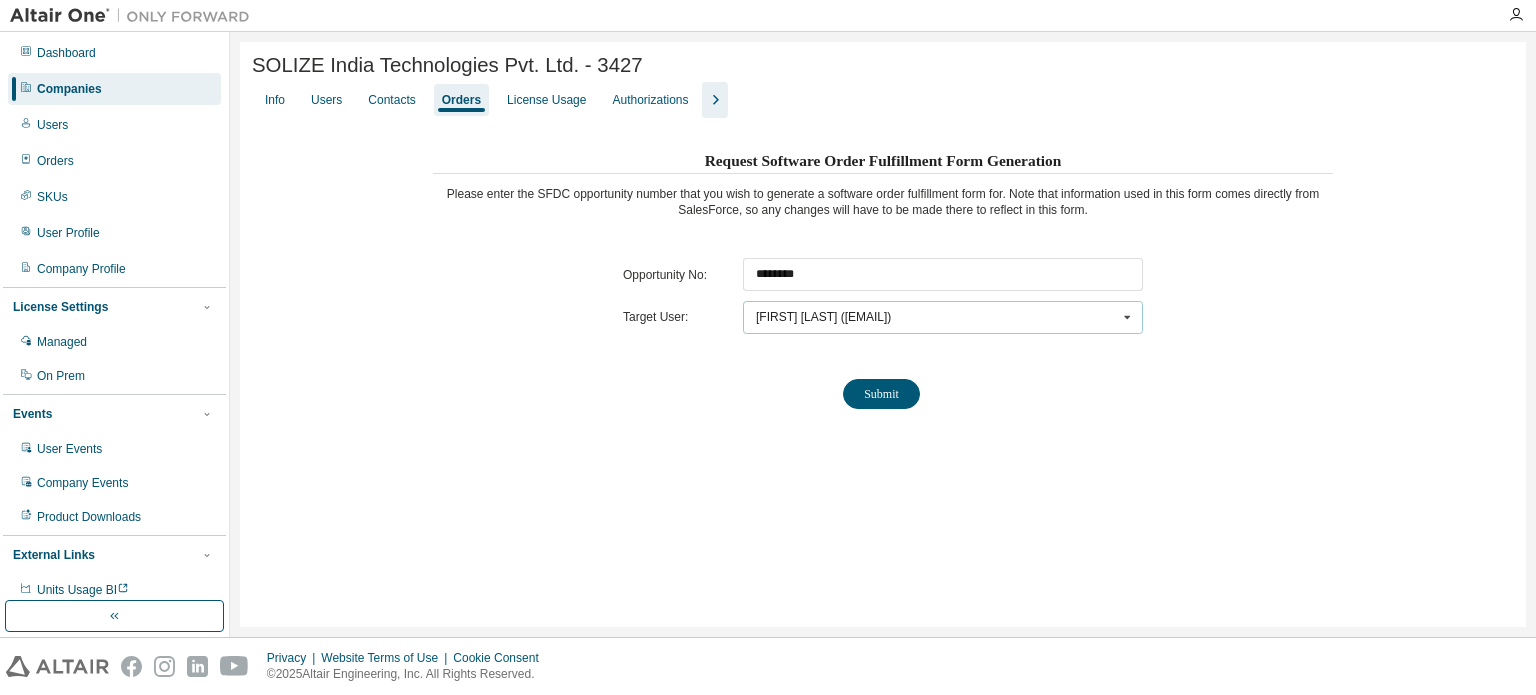 click on "S Balaji (s.balaji@solize.com)" at bounding box center (823, 317) 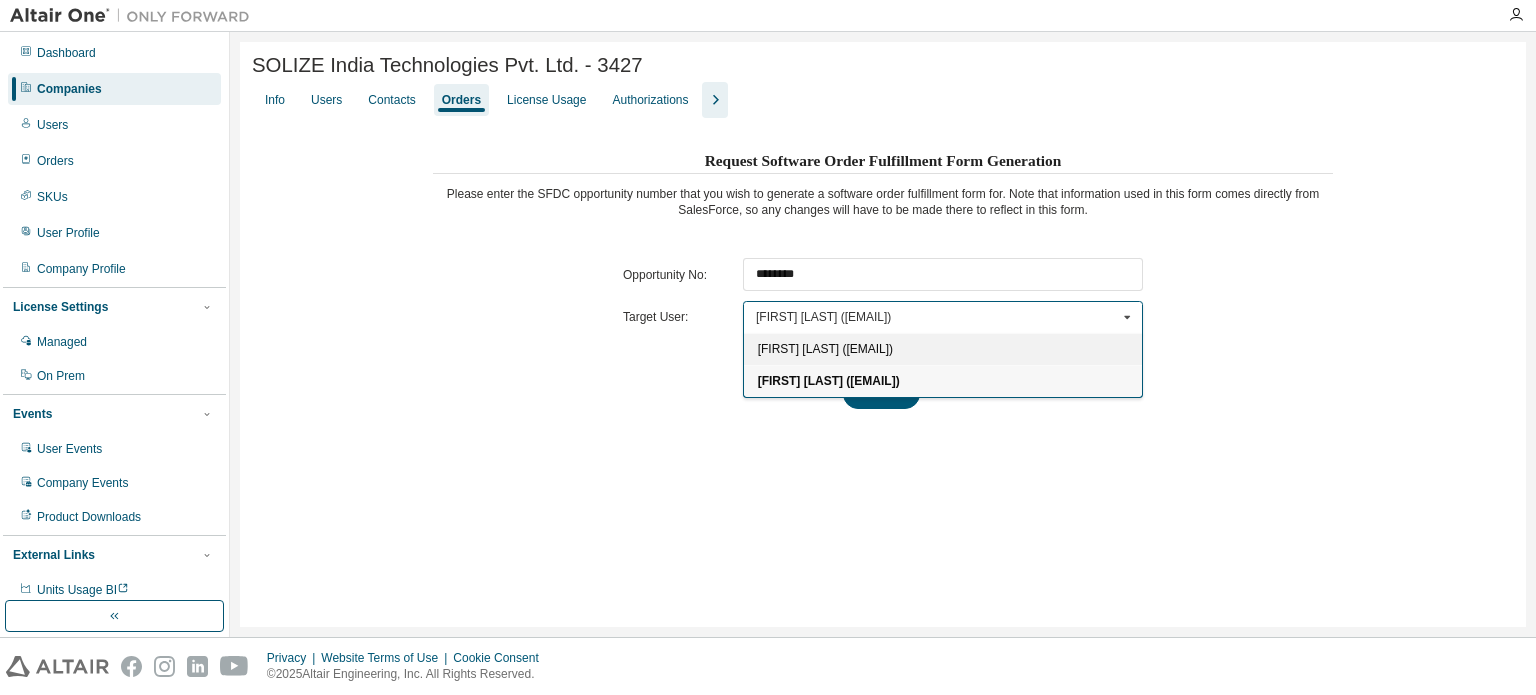 click on "Asif RH (asif.rh@solize.com)" at bounding box center (825, 349) 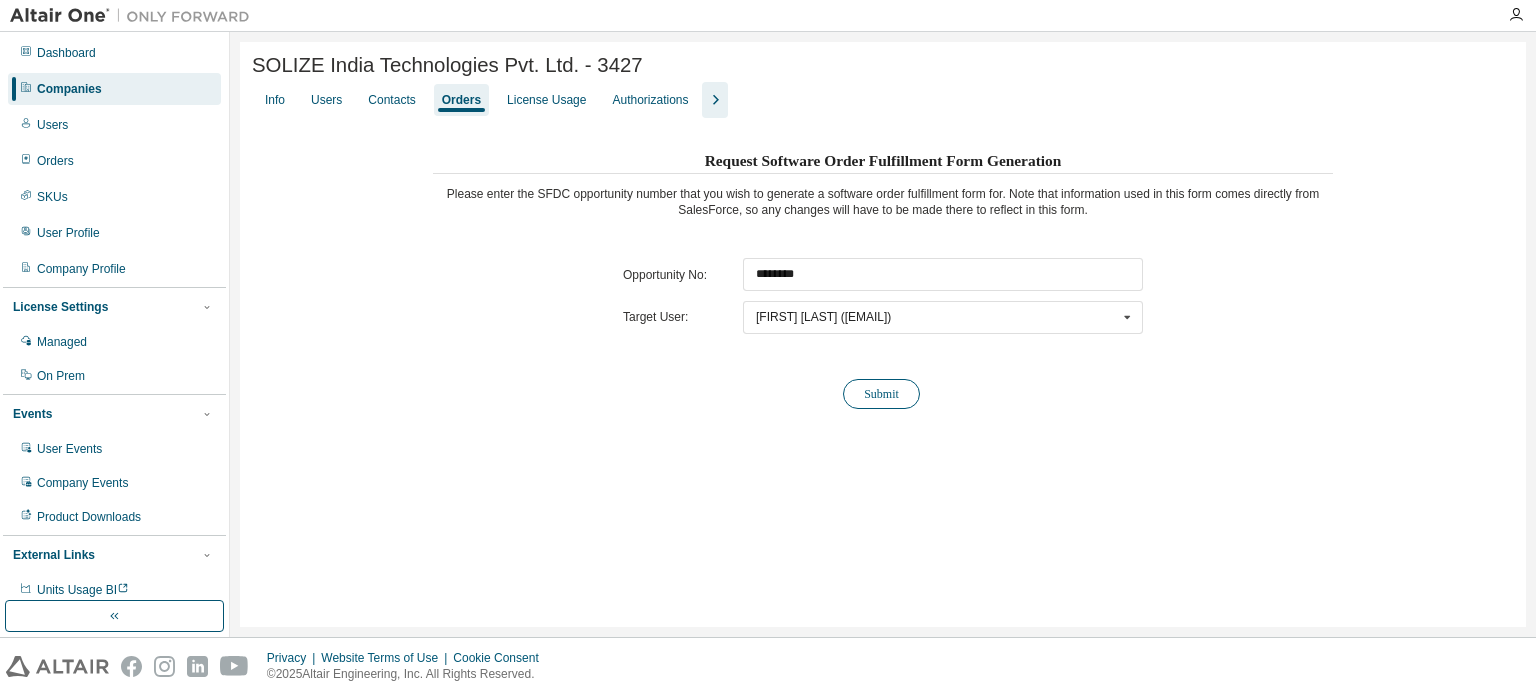 click on "Submit" at bounding box center (881, 394) 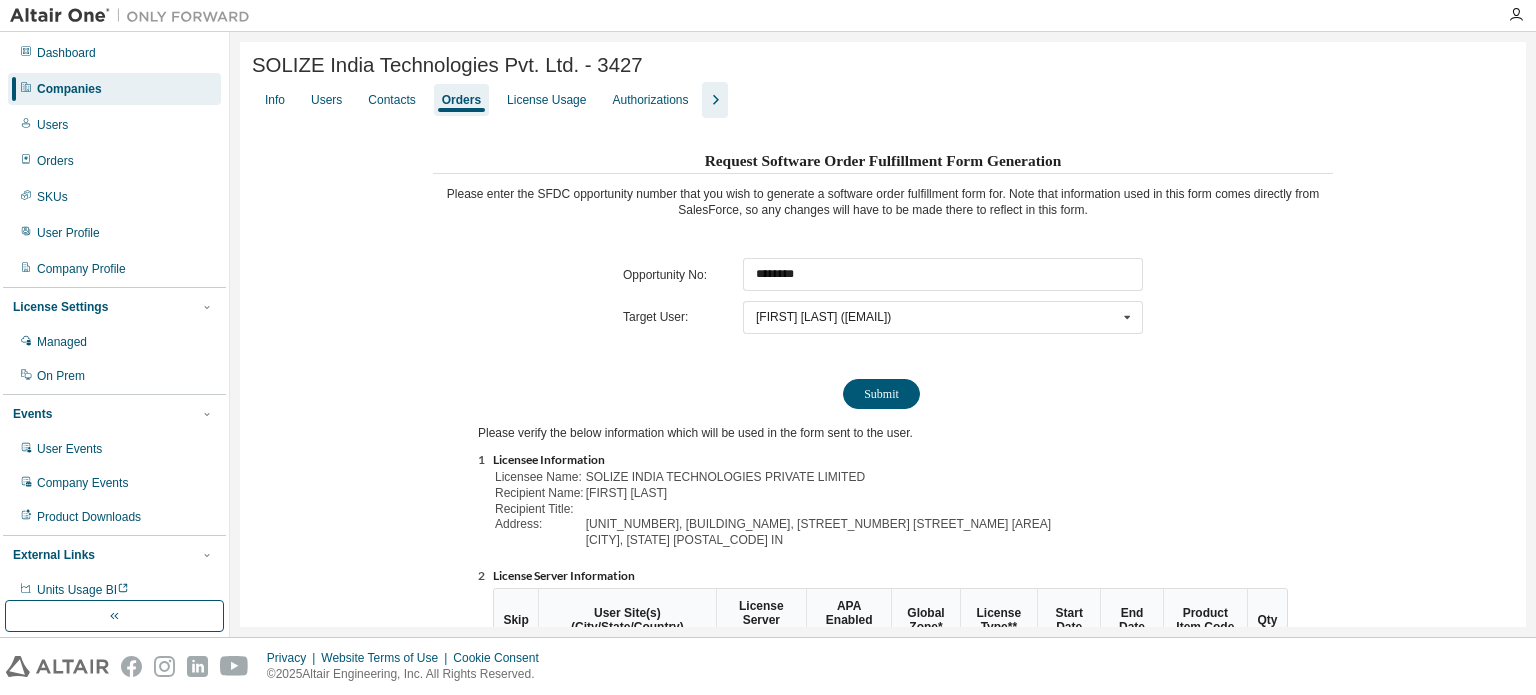 scroll, scrollTop: 221, scrollLeft: 0, axis: vertical 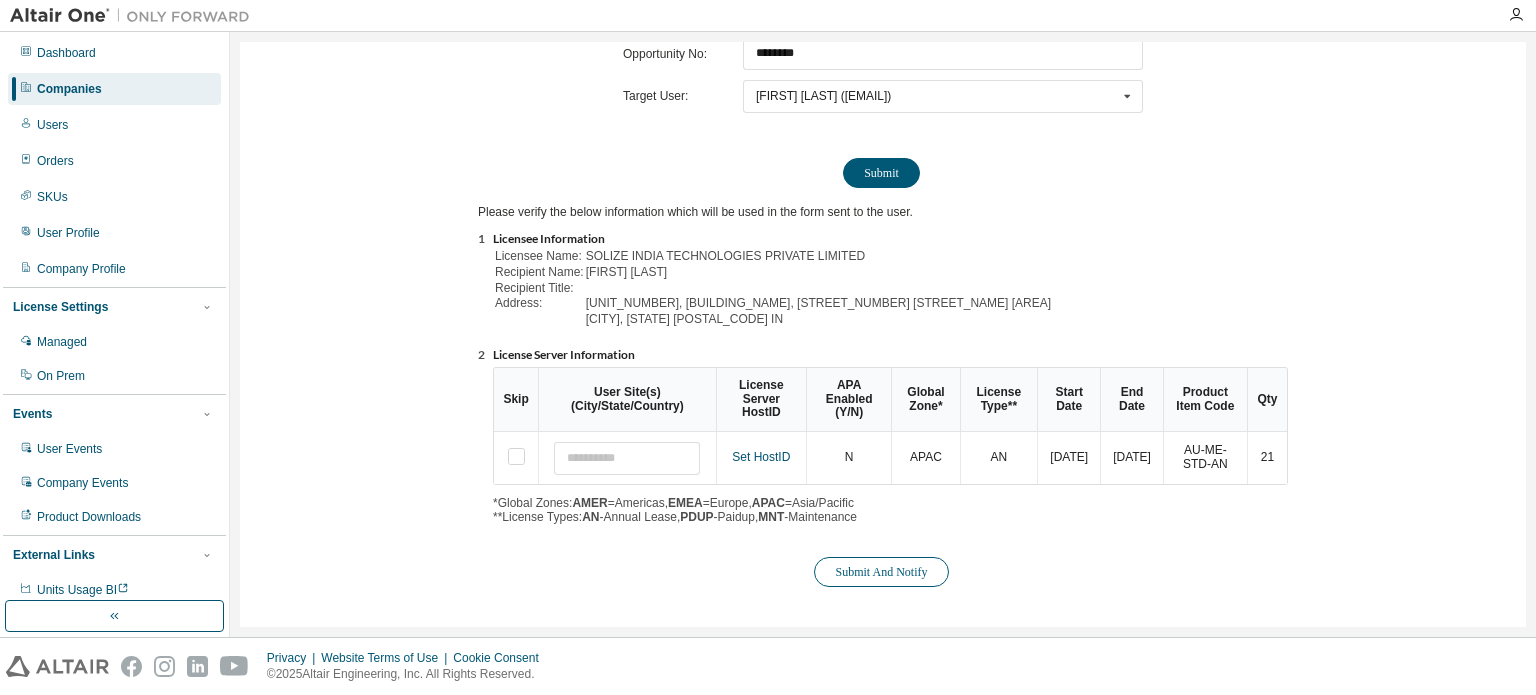 click on "Submit And Notify" at bounding box center (881, 572) 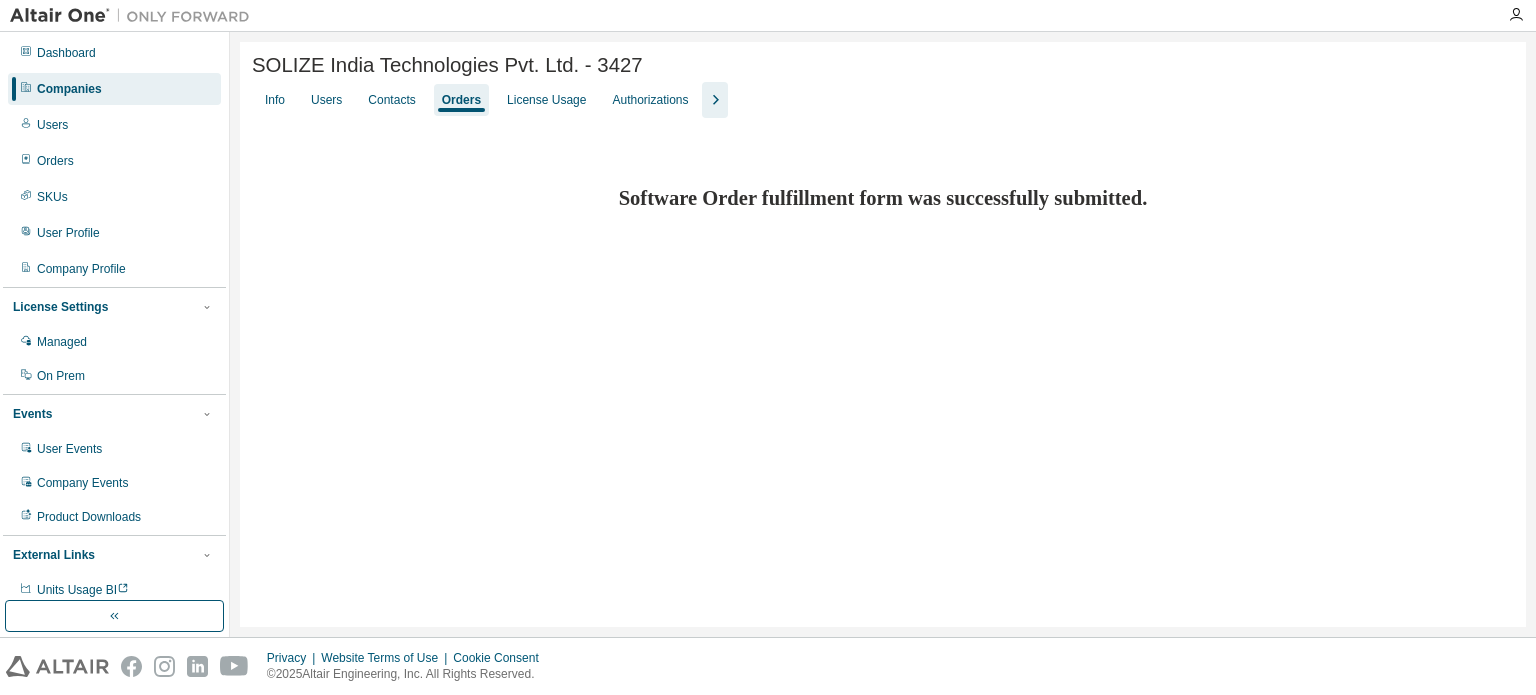 scroll, scrollTop: 0, scrollLeft: 0, axis: both 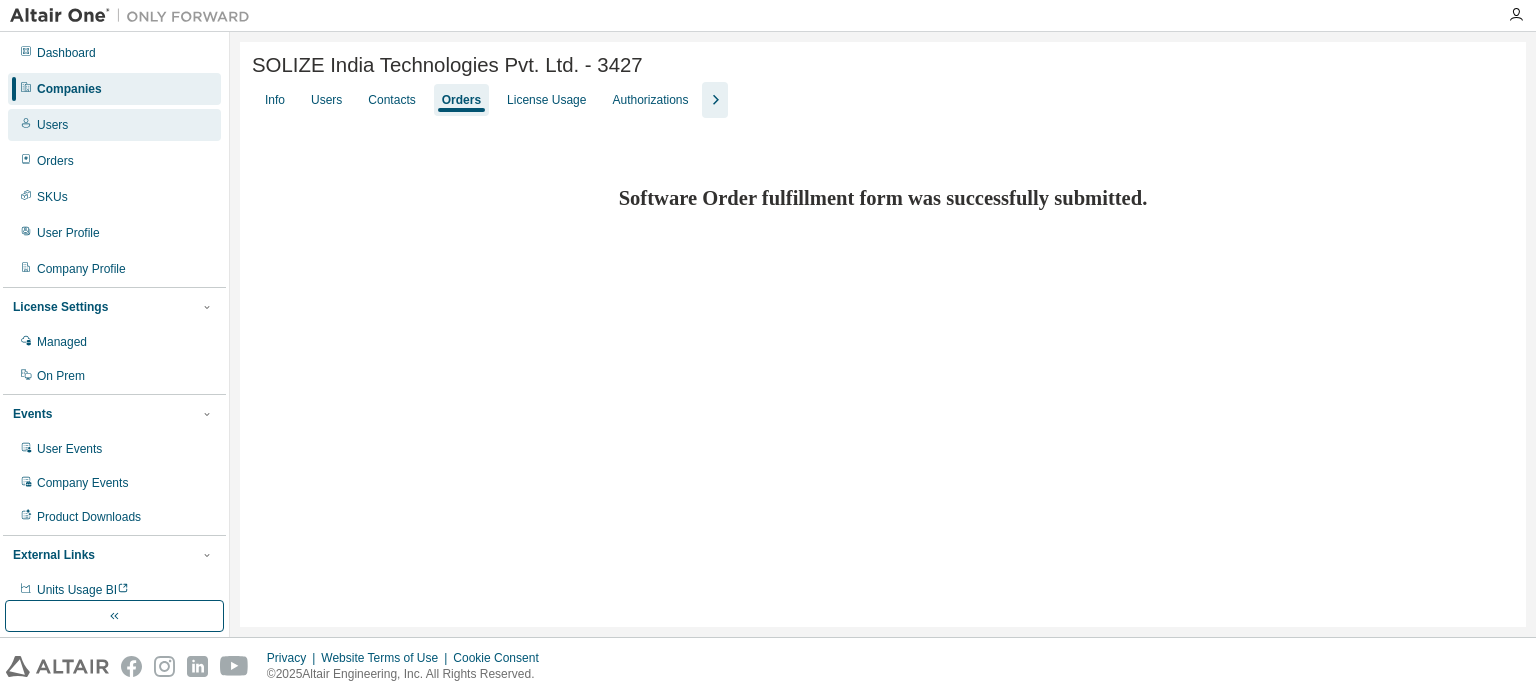 click on "Users" at bounding box center (114, 125) 